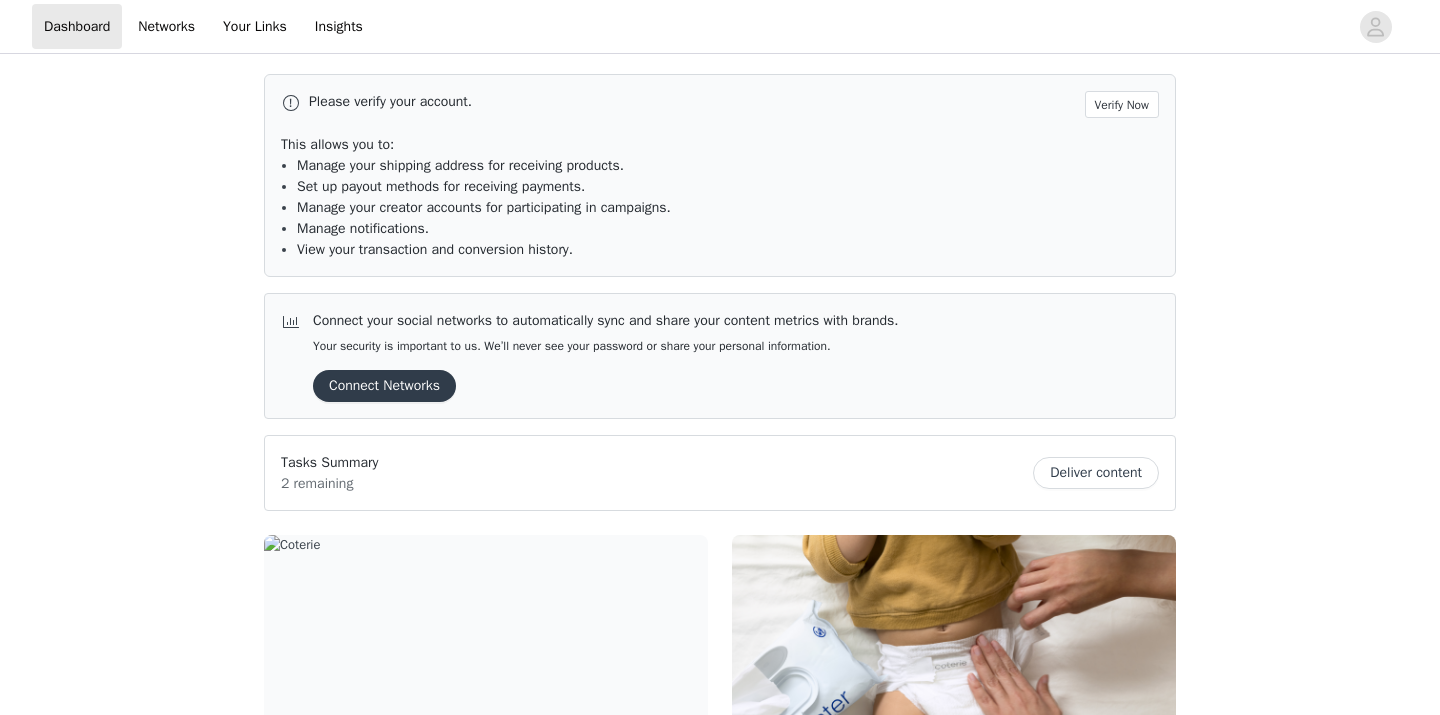 scroll, scrollTop: 0, scrollLeft: 0, axis: both 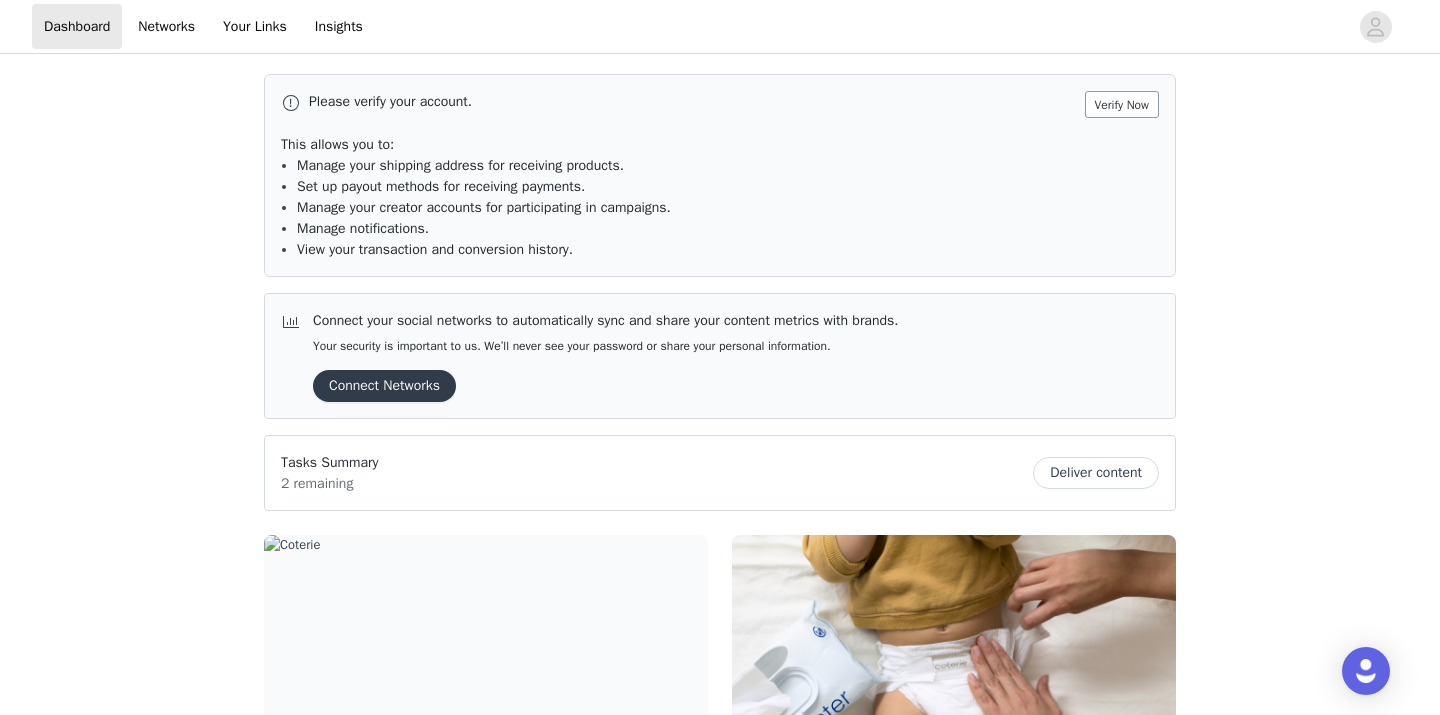 click on "Verify Now" at bounding box center (1122, 104) 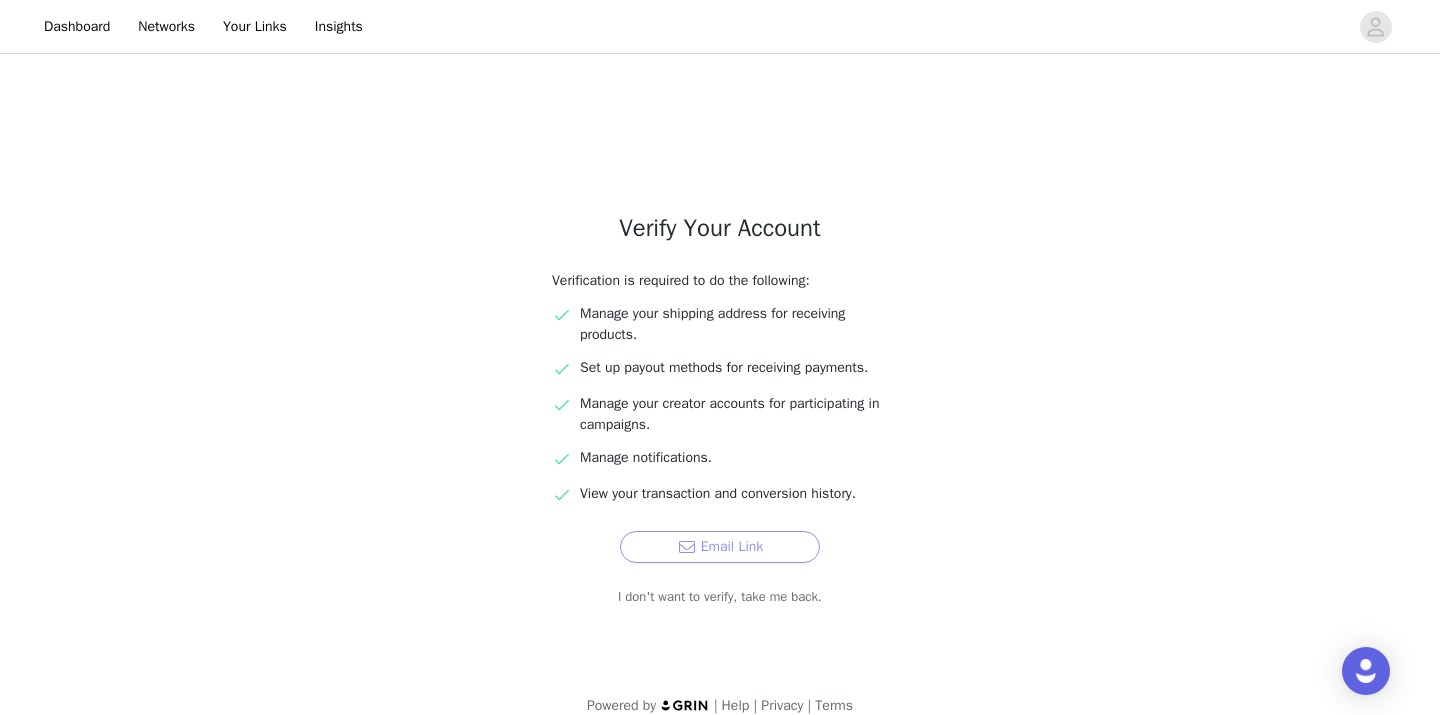 click on "Email Link" at bounding box center (720, 547) 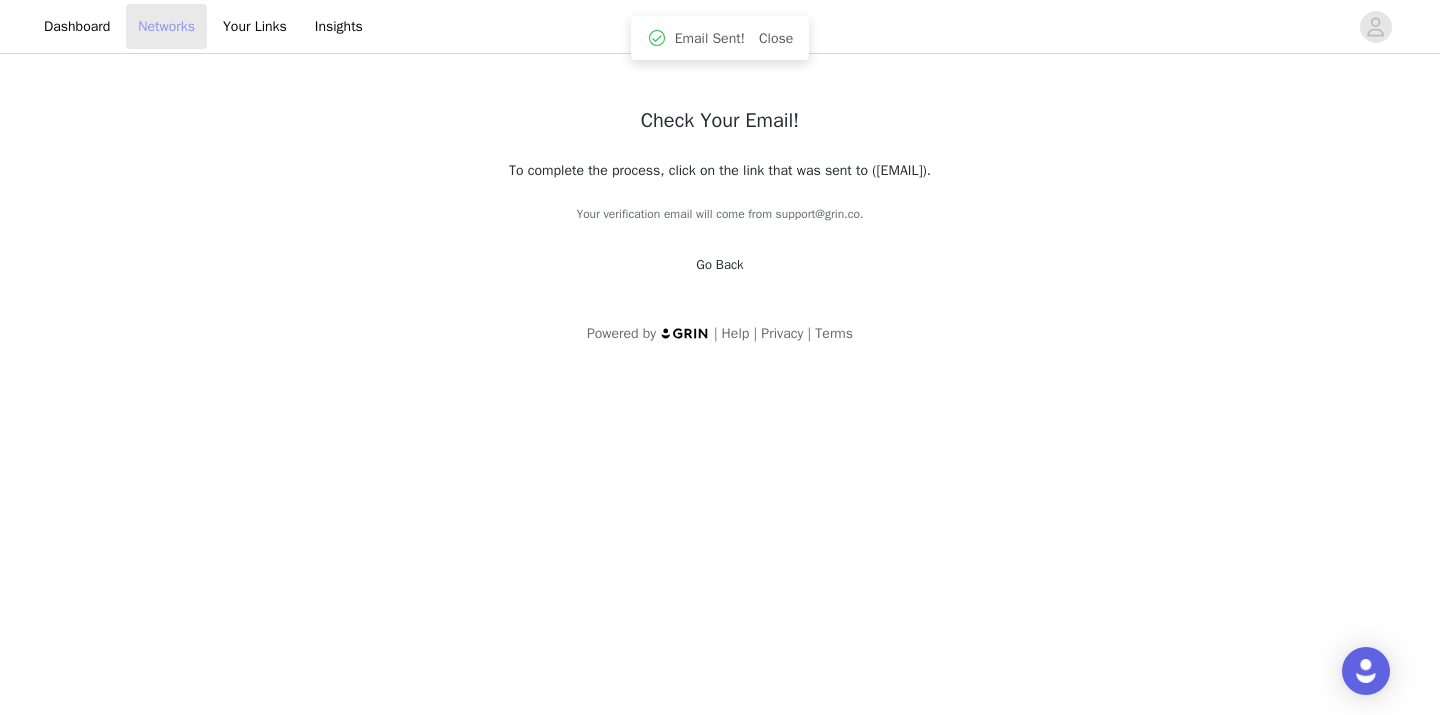 click on "Networks" at bounding box center [166, 26] 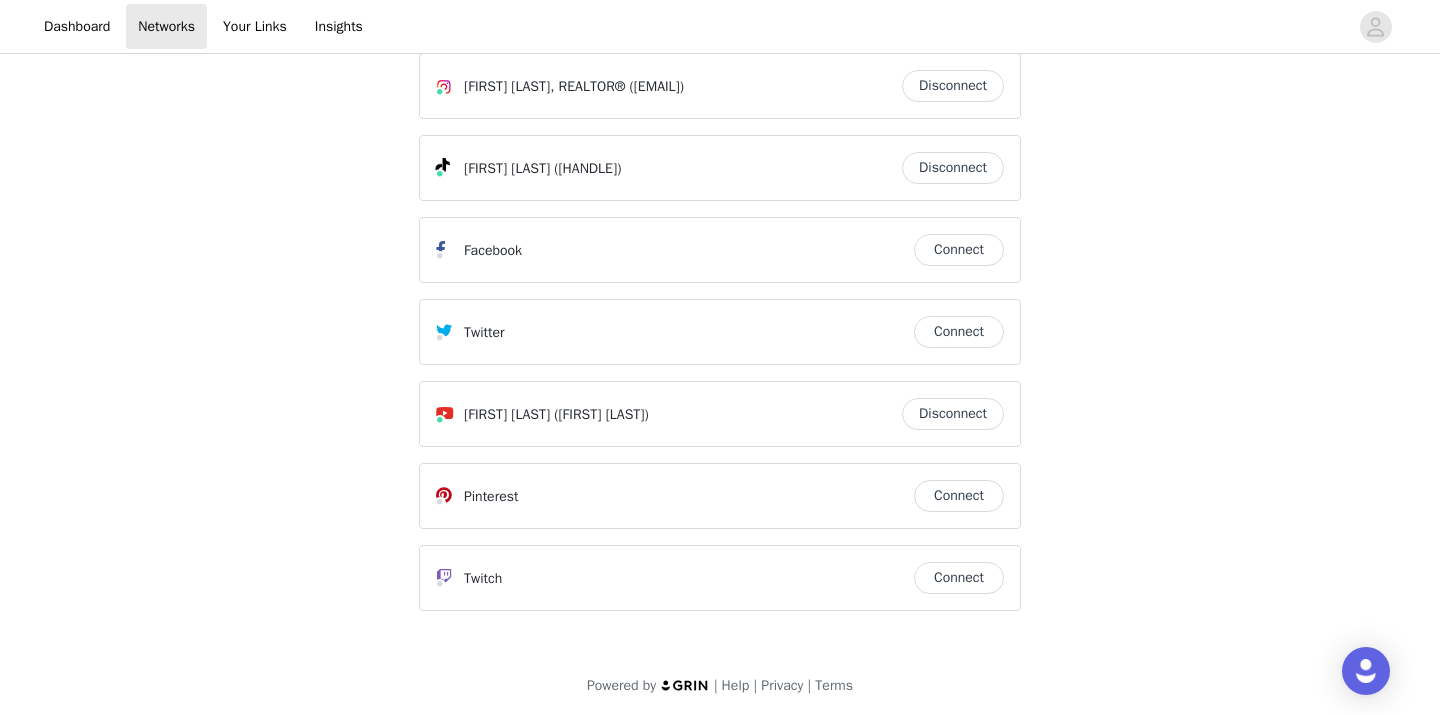 scroll, scrollTop: 35, scrollLeft: 0, axis: vertical 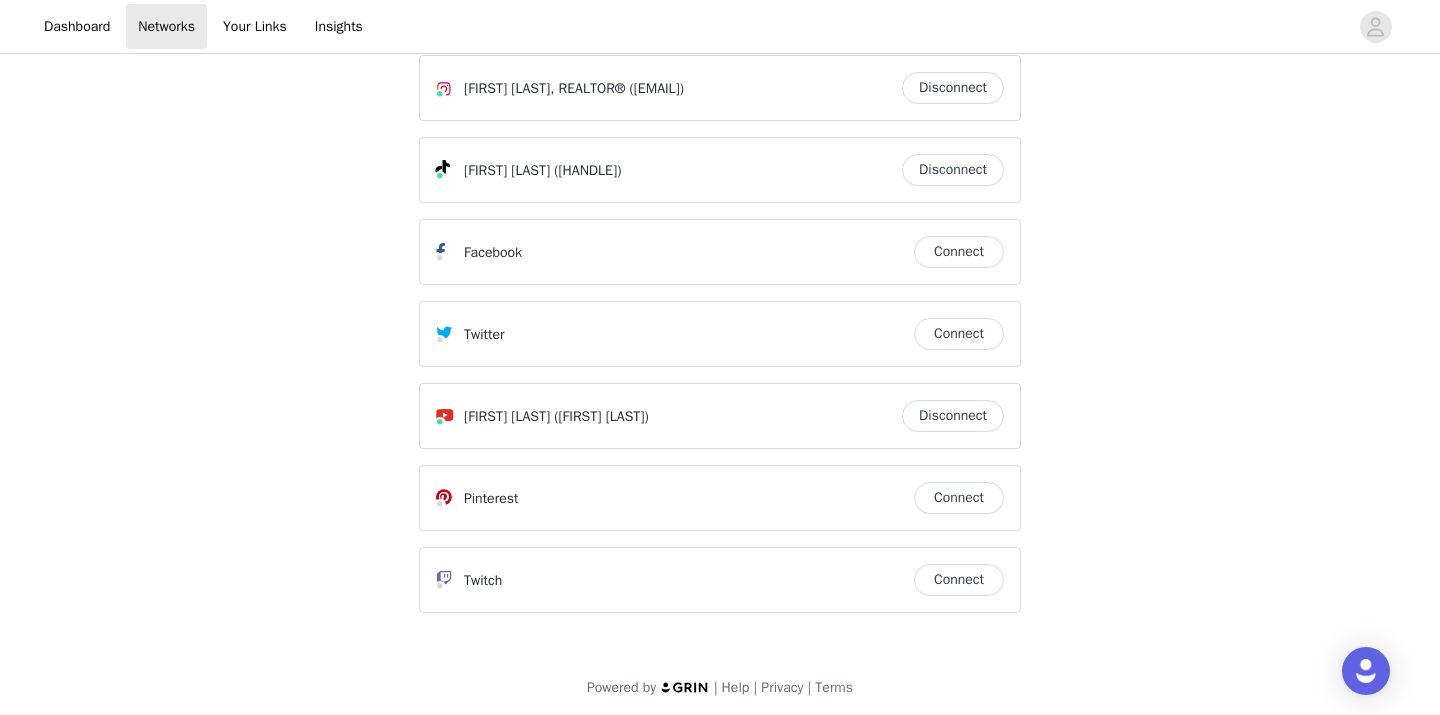 click on "Pinterest         Connect" at bounding box center (720, 498) 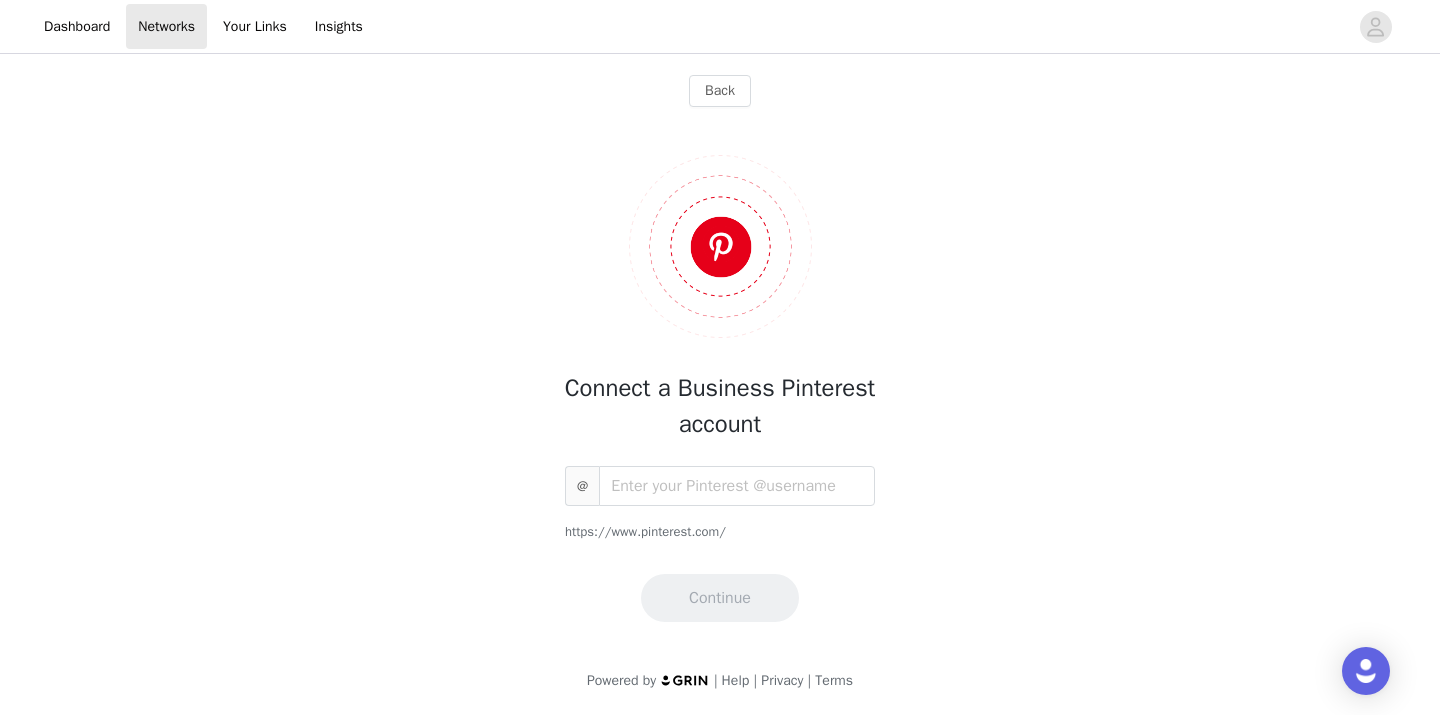 scroll, scrollTop: 0, scrollLeft: 0, axis: both 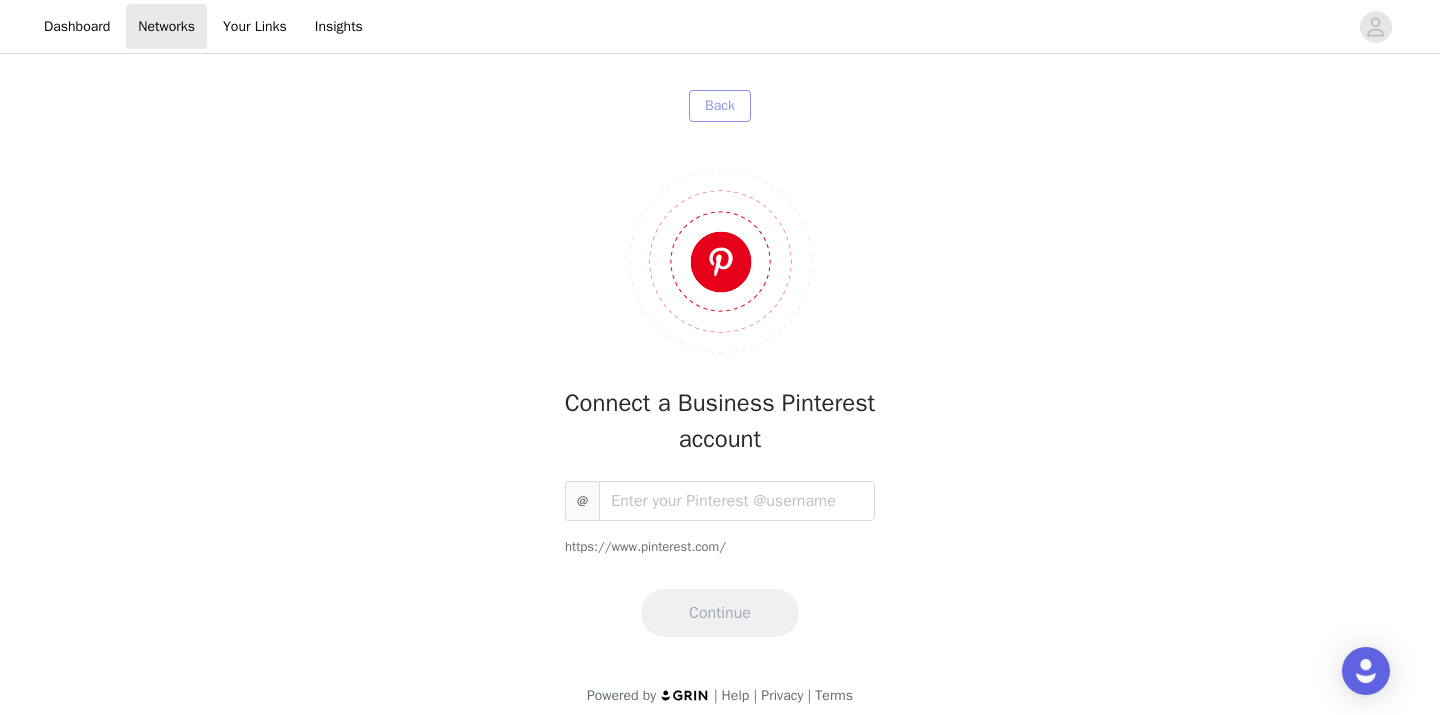 click on "Back" at bounding box center (720, 106) 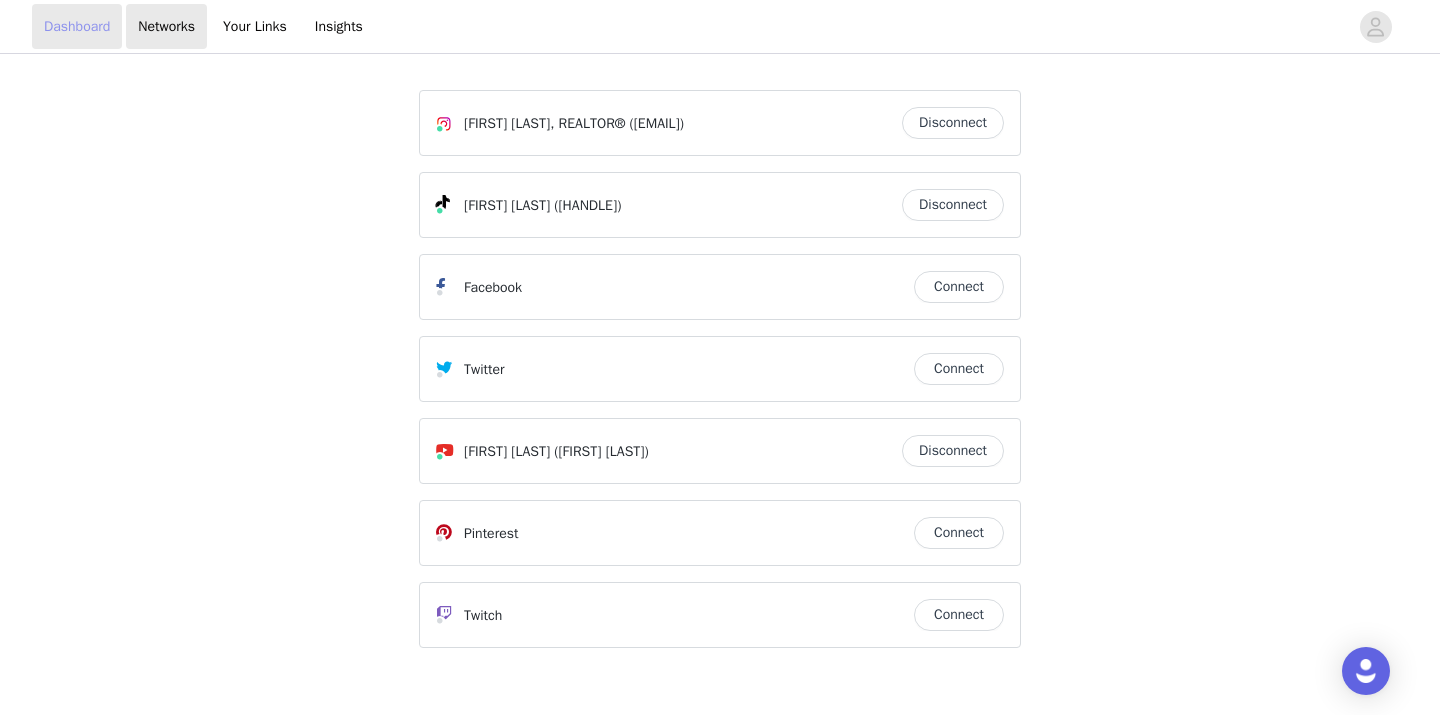 click on "Dashboard" at bounding box center (77, 26) 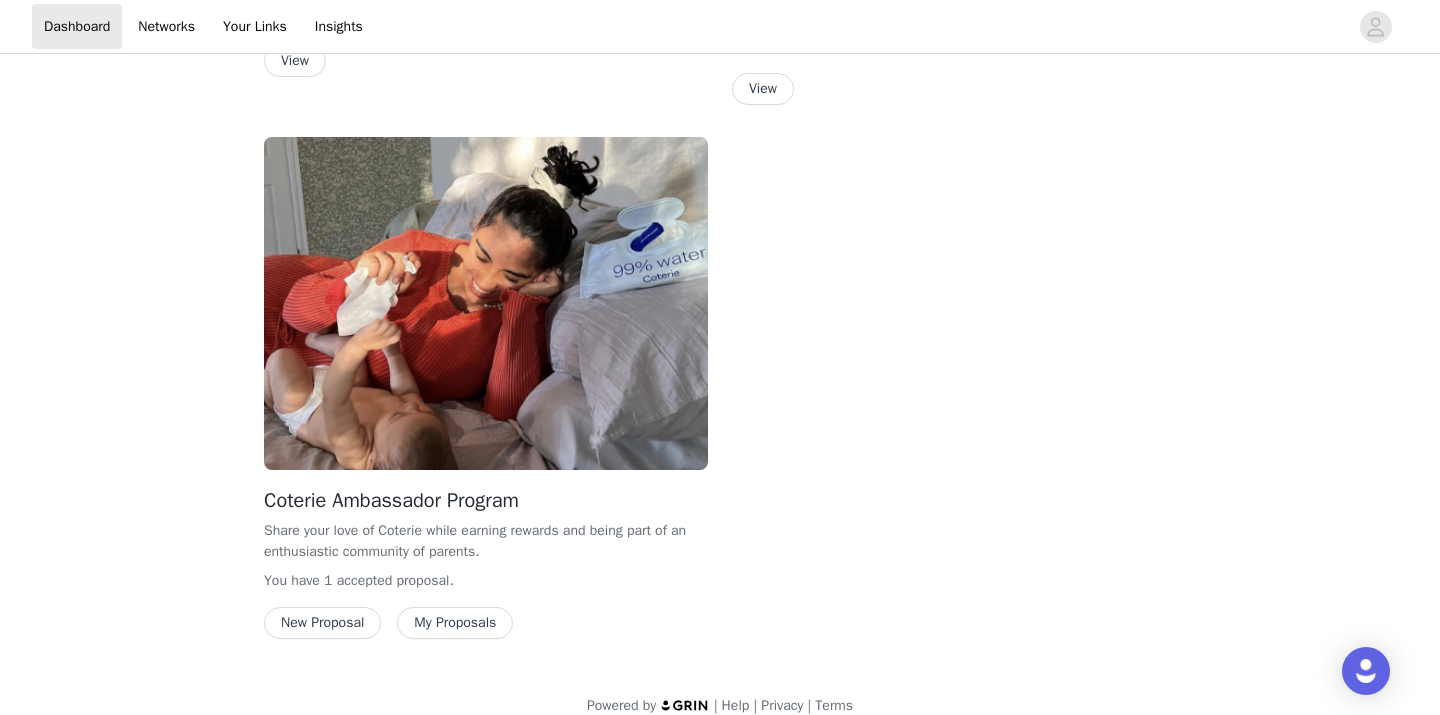 scroll, scrollTop: 981, scrollLeft: 0, axis: vertical 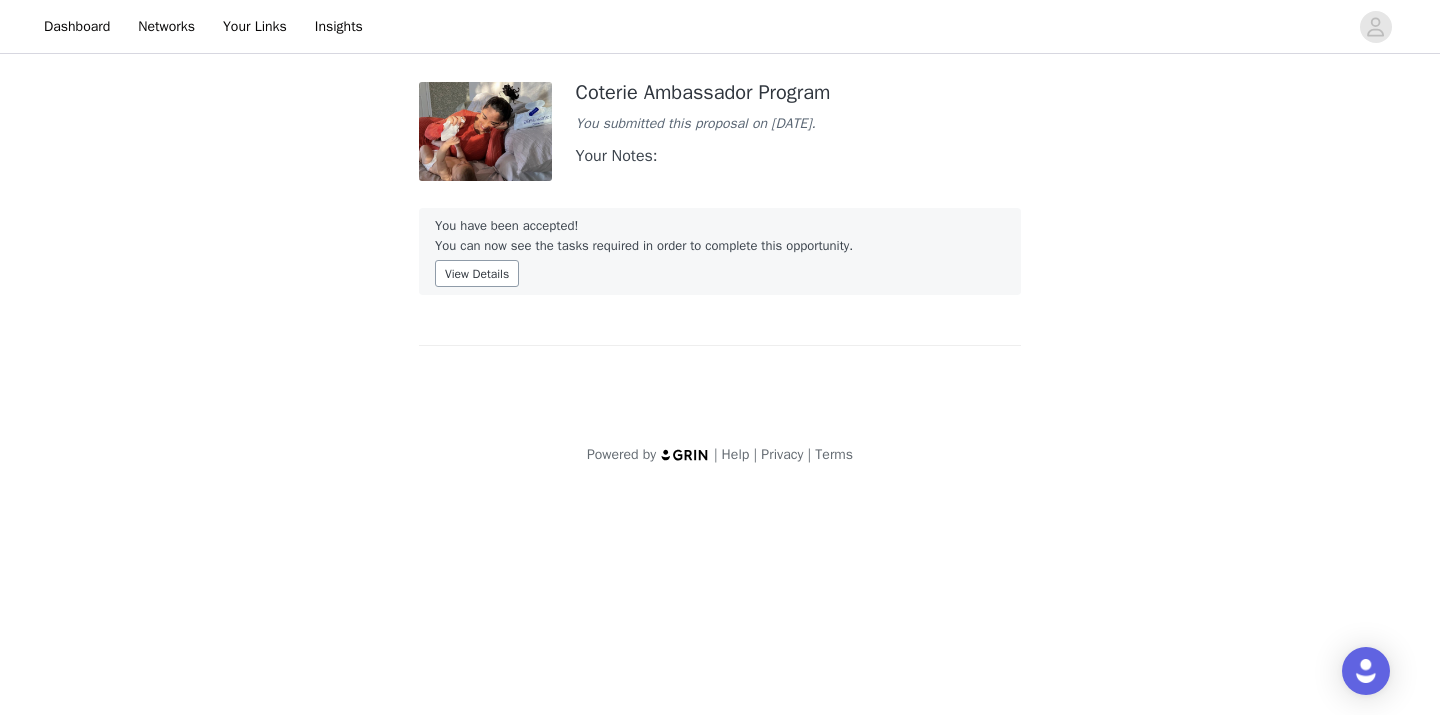 click on "View Details" at bounding box center (477, 273) 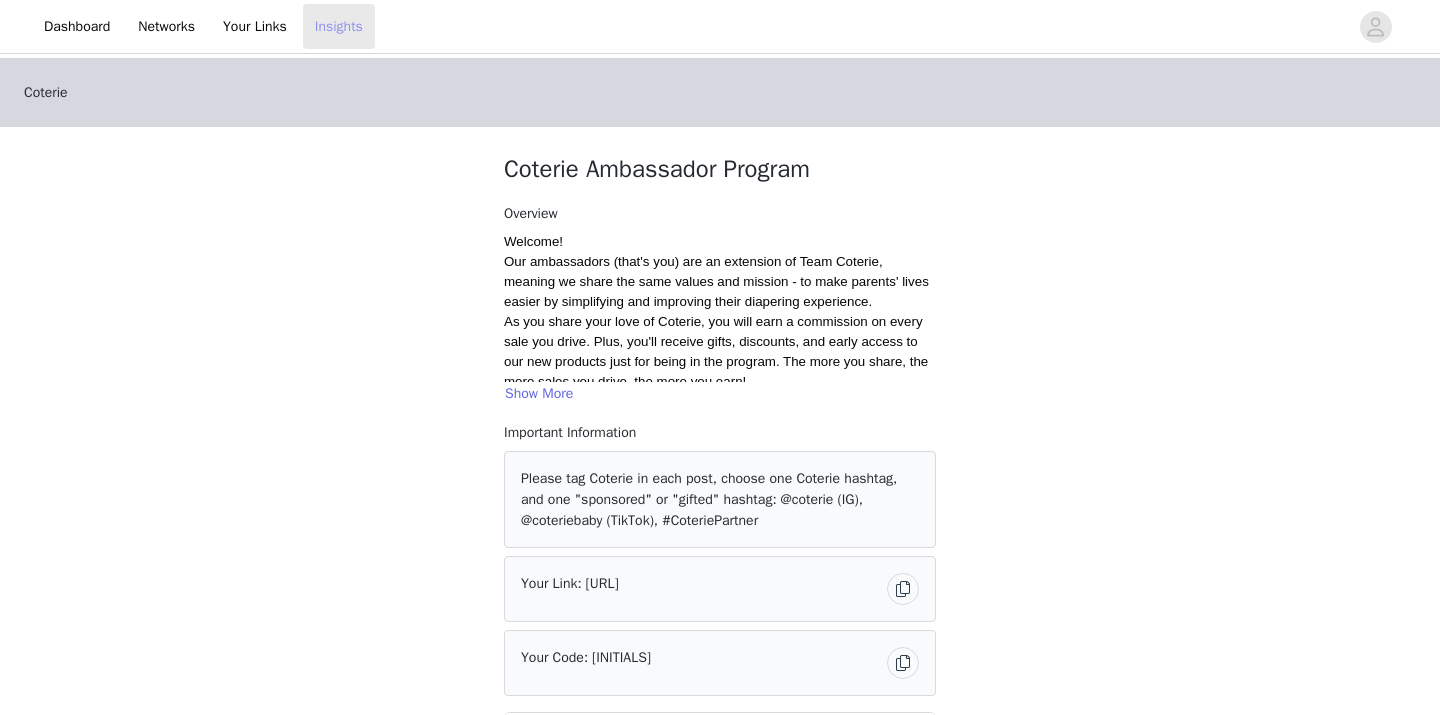 scroll, scrollTop: 0, scrollLeft: 0, axis: both 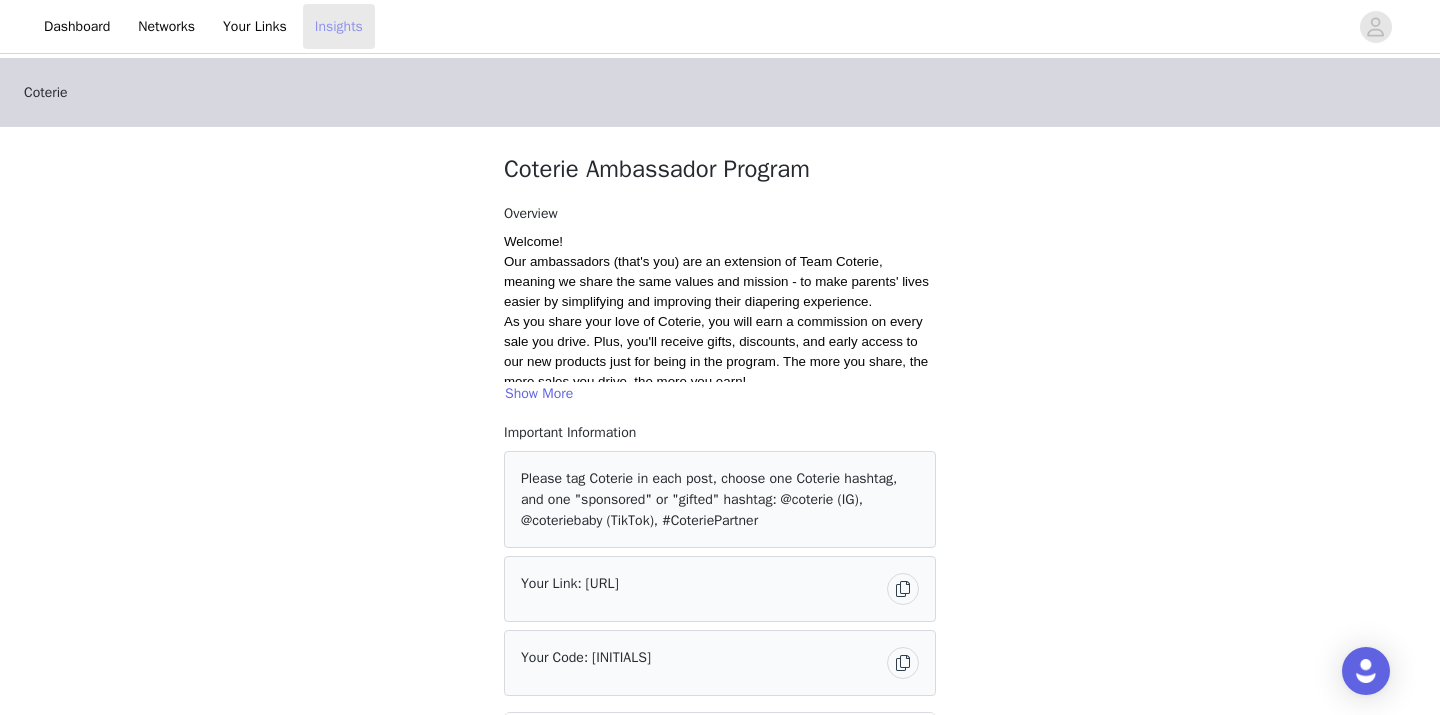 click on "Insights" at bounding box center (339, 26) 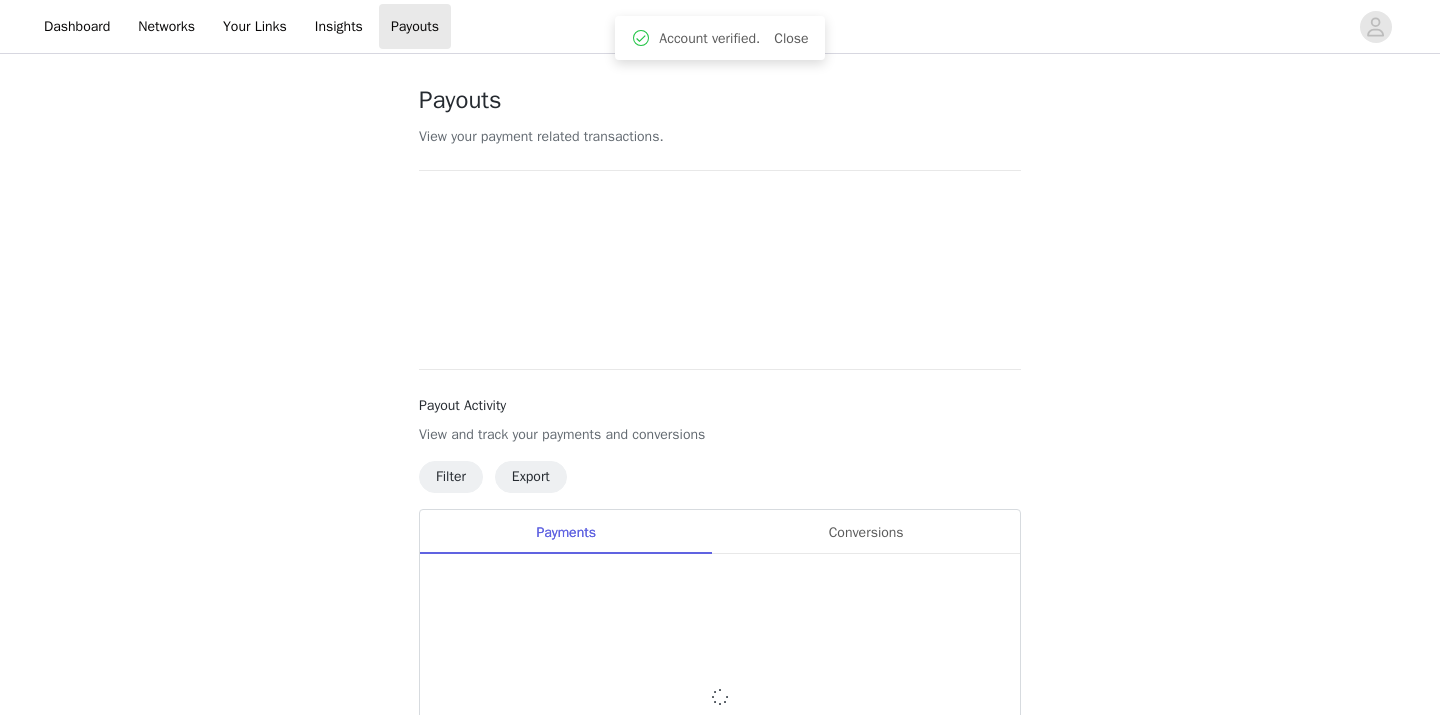 scroll, scrollTop: 0, scrollLeft: 0, axis: both 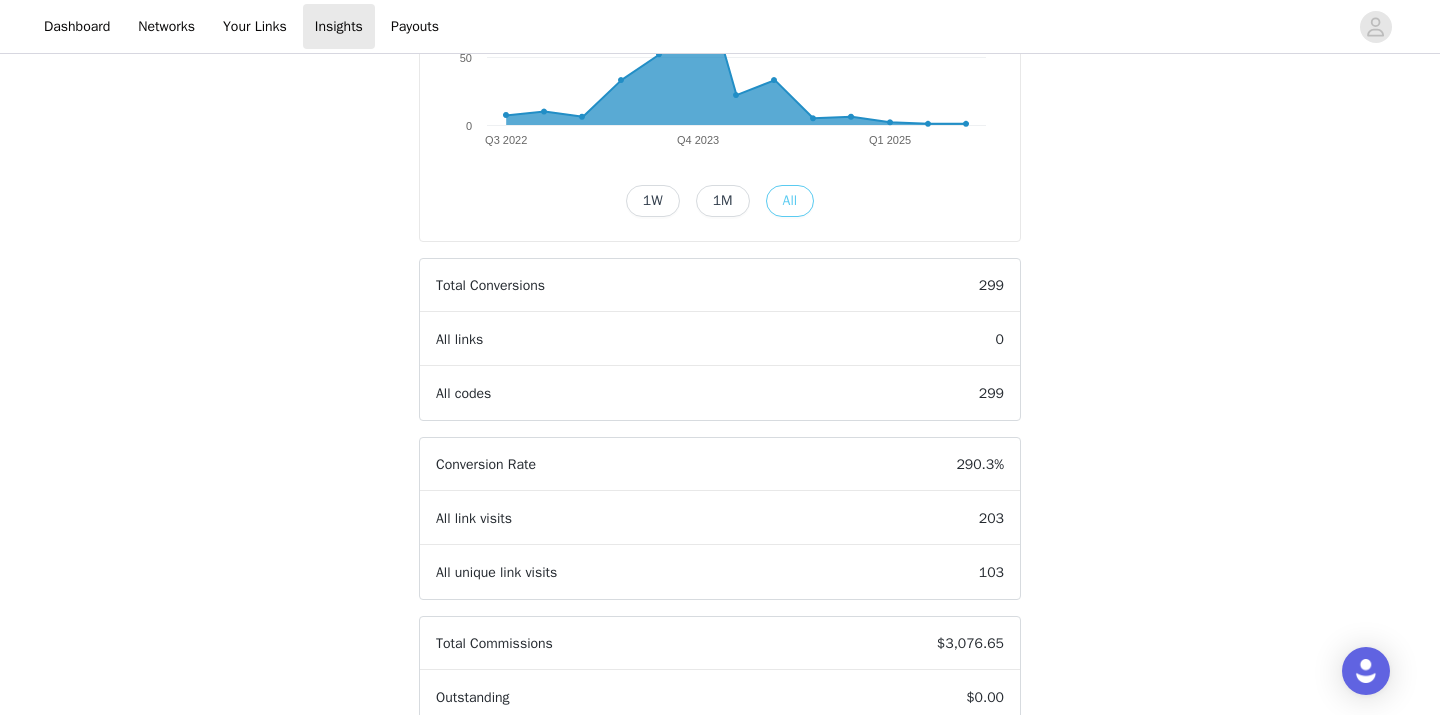 click on "1W" at bounding box center [653, 201] 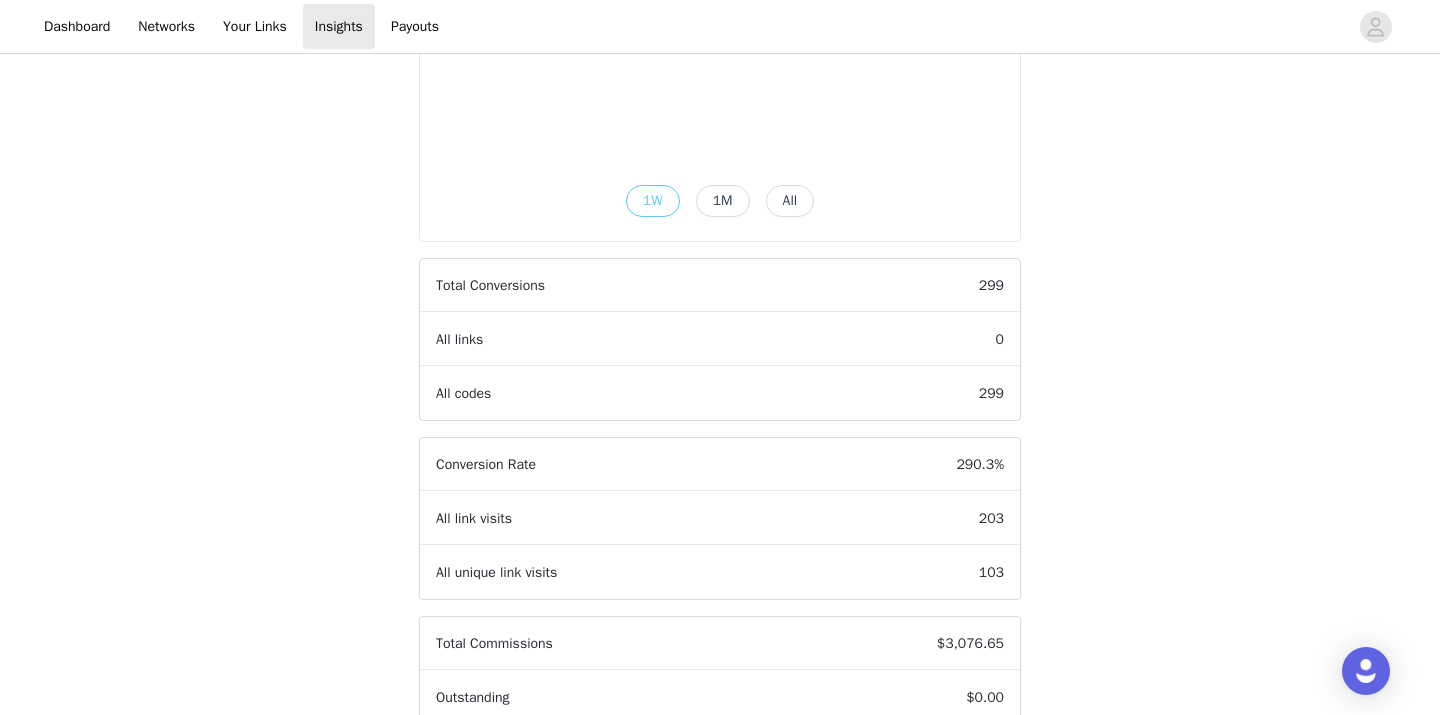 click on "1M" at bounding box center (723, 201) 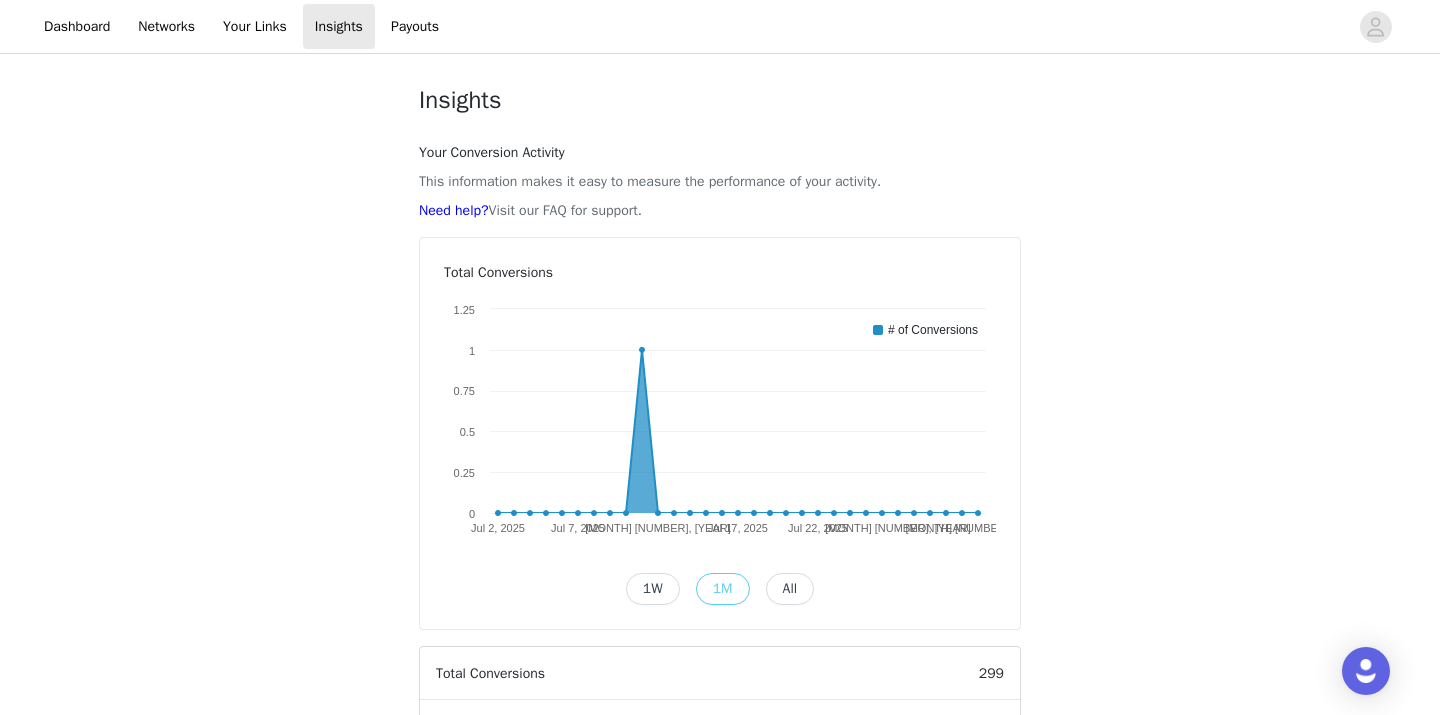scroll, scrollTop: 0, scrollLeft: 0, axis: both 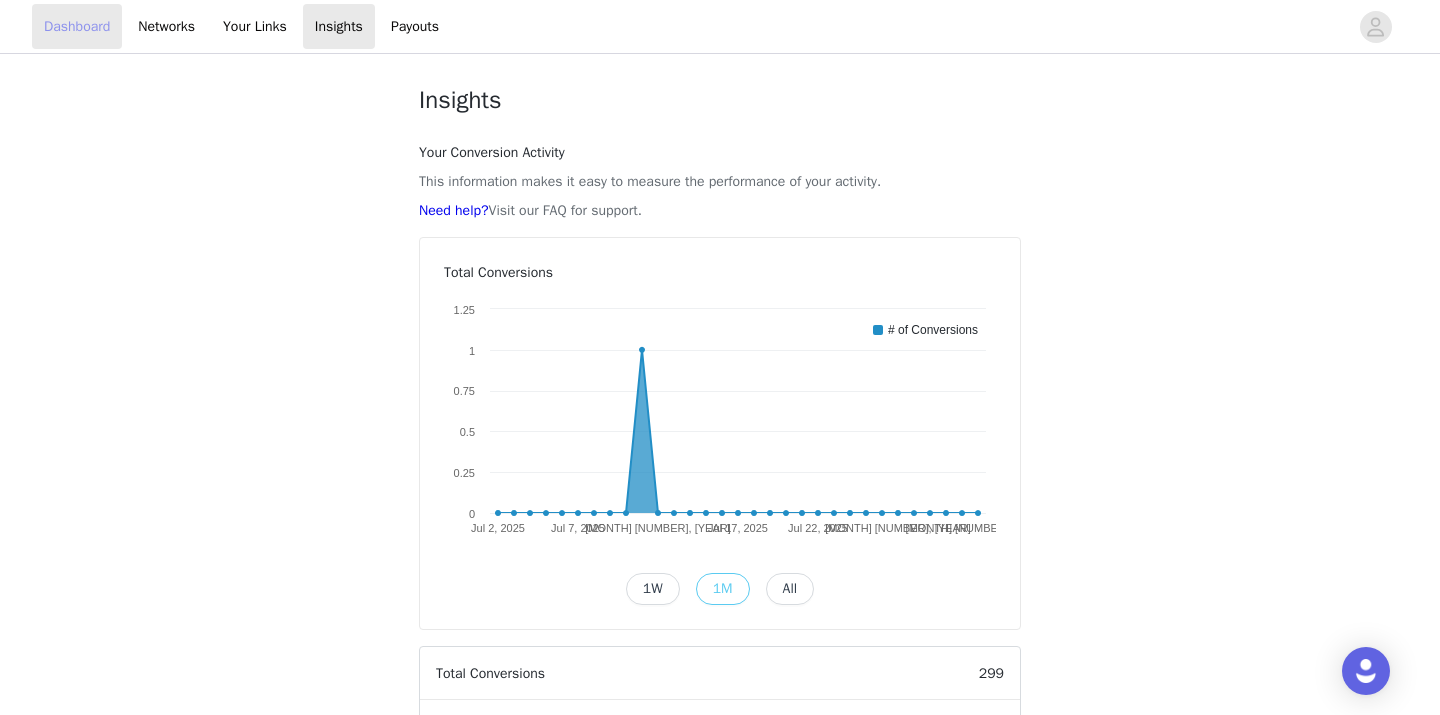 click on "Dashboard" at bounding box center (77, 26) 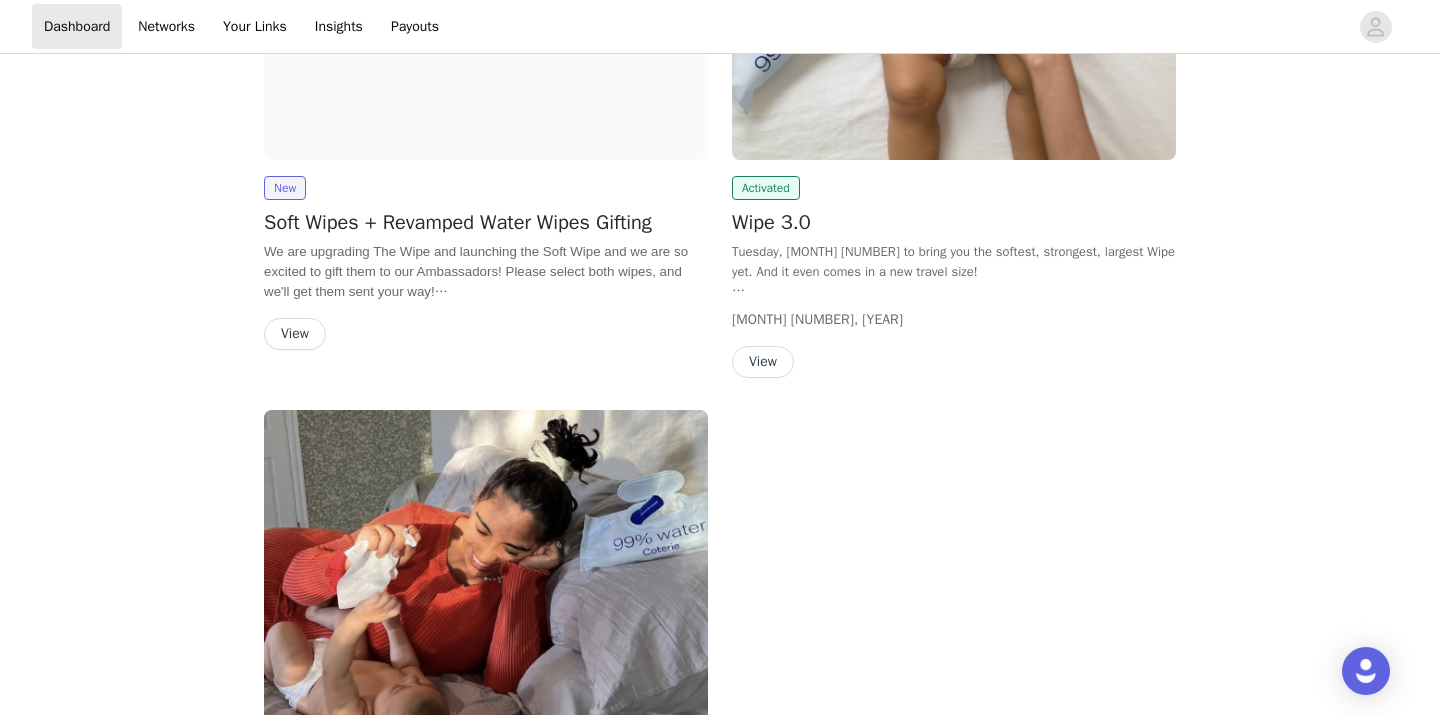 scroll, scrollTop: 424, scrollLeft: 0, axis: vertical 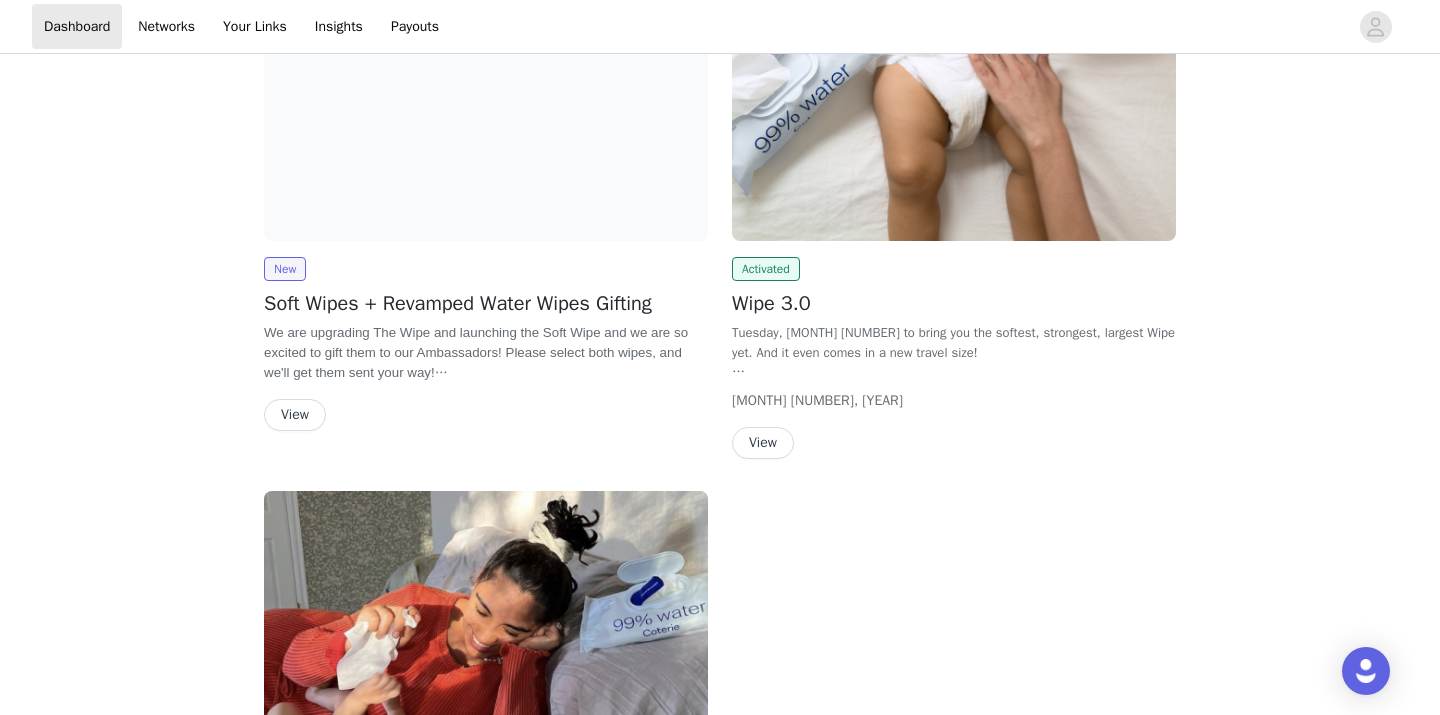 click on "View" at bounding box center [295, 415] 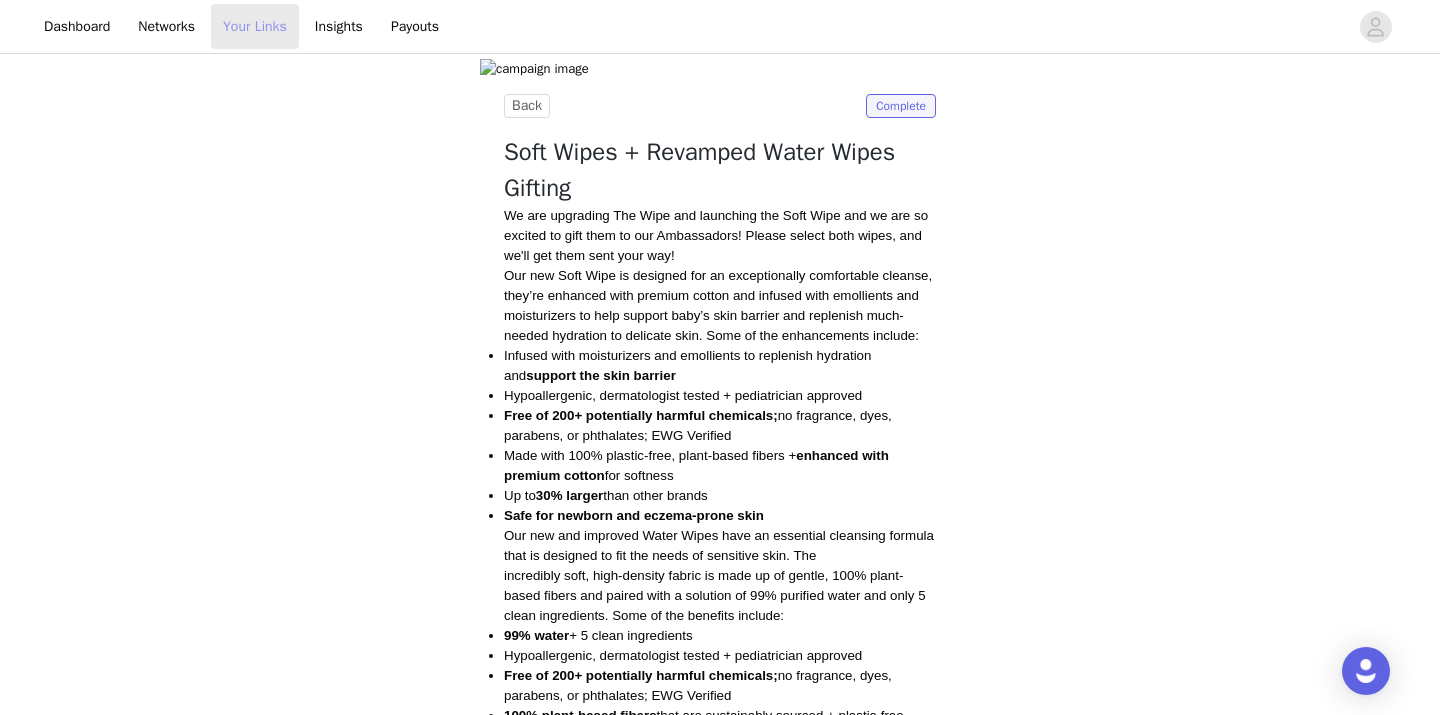 scroll, scrollTop: 0, scrollLeft: 0, axis: both 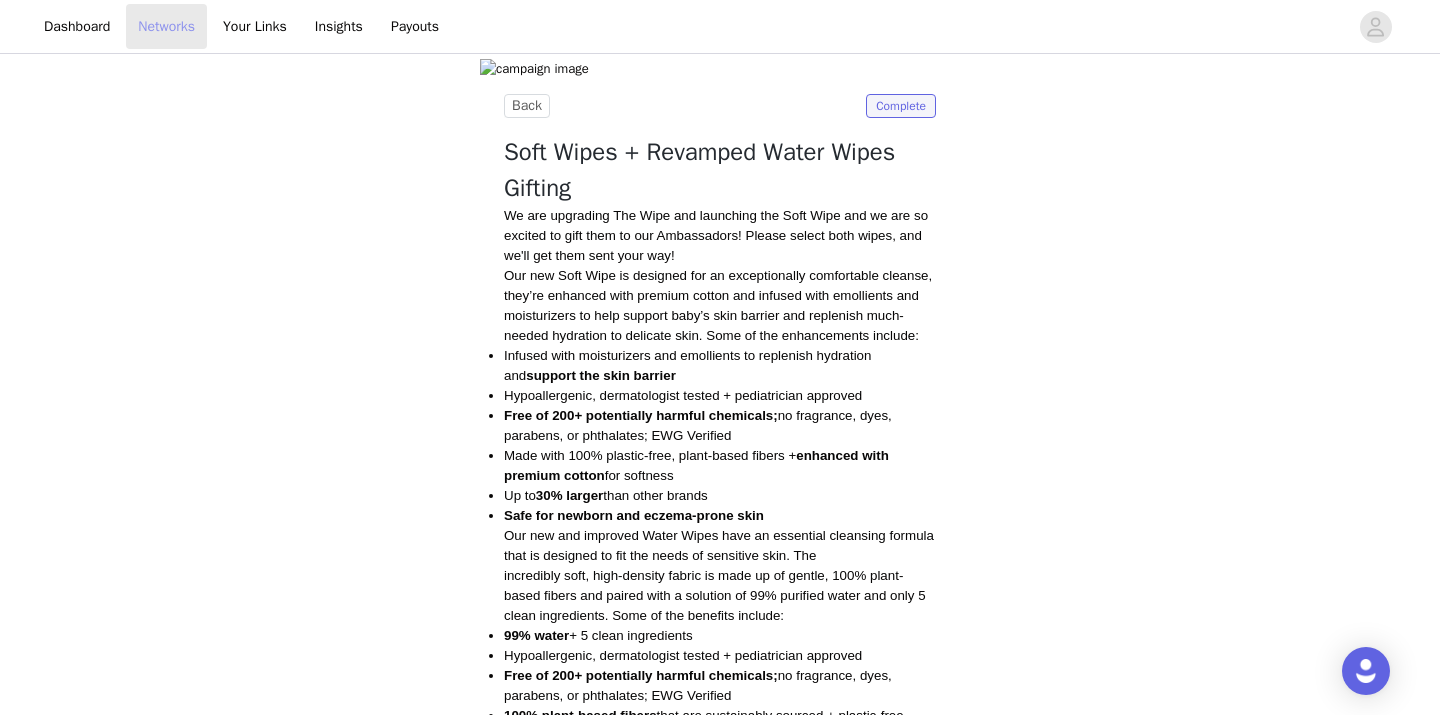 click on "Networks" at bounding box center (166, 26) 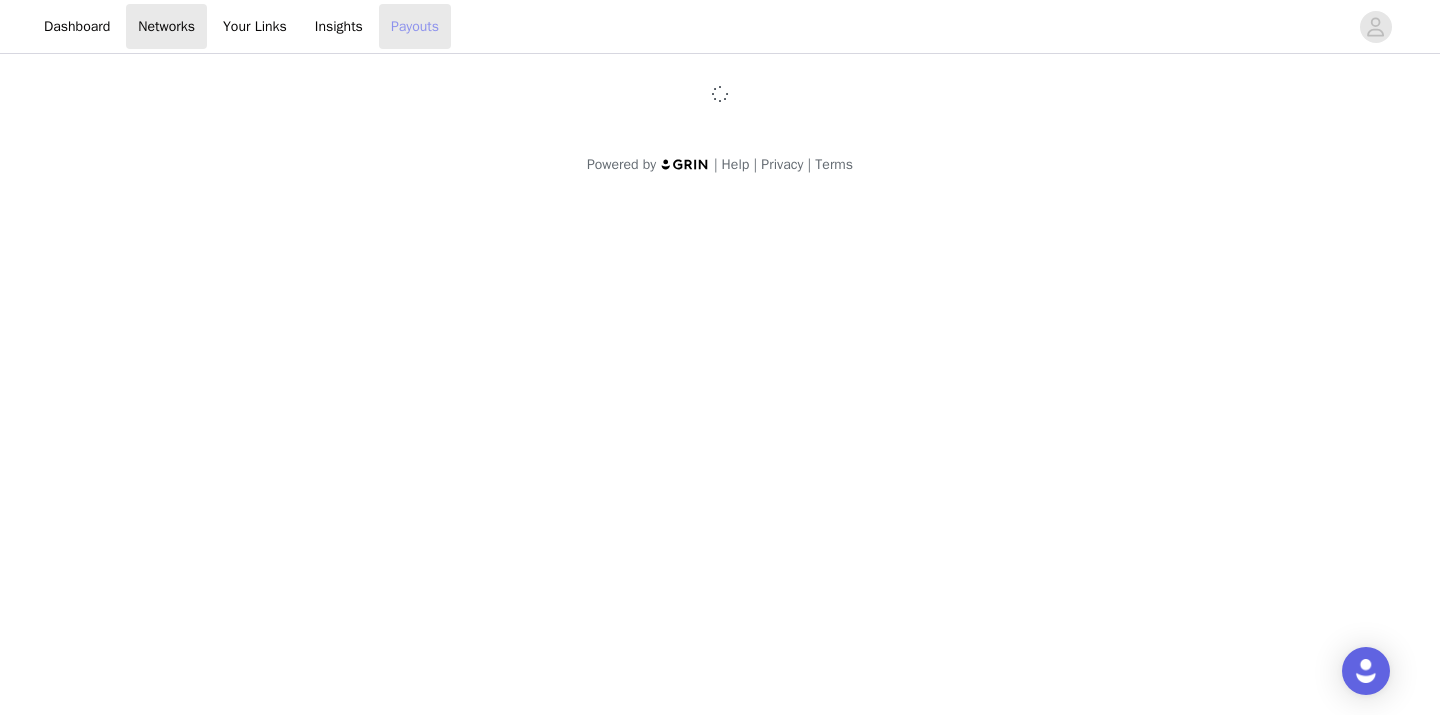 click on "Payouts" at bounding box center [415, 26] 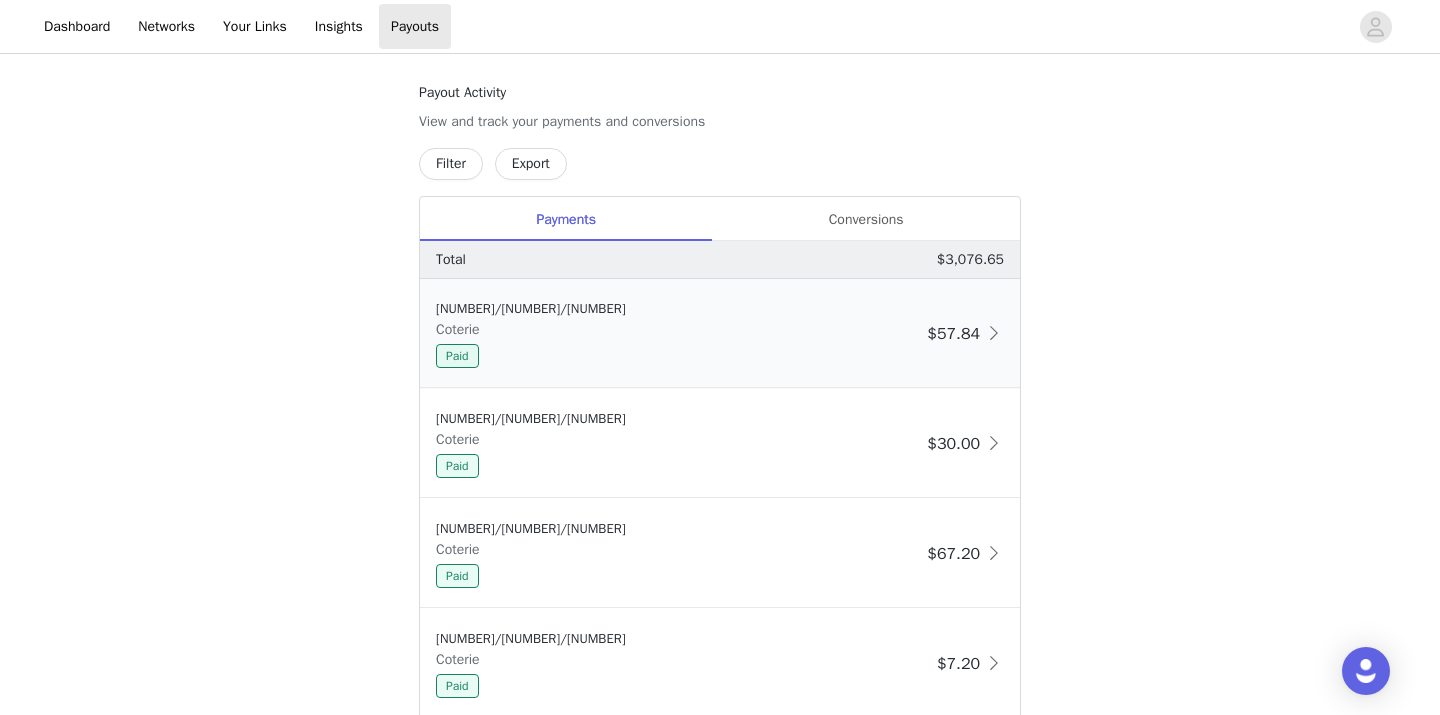 click on "8/1/25   Coterie   Paid" at bounding box center [677, 333] 